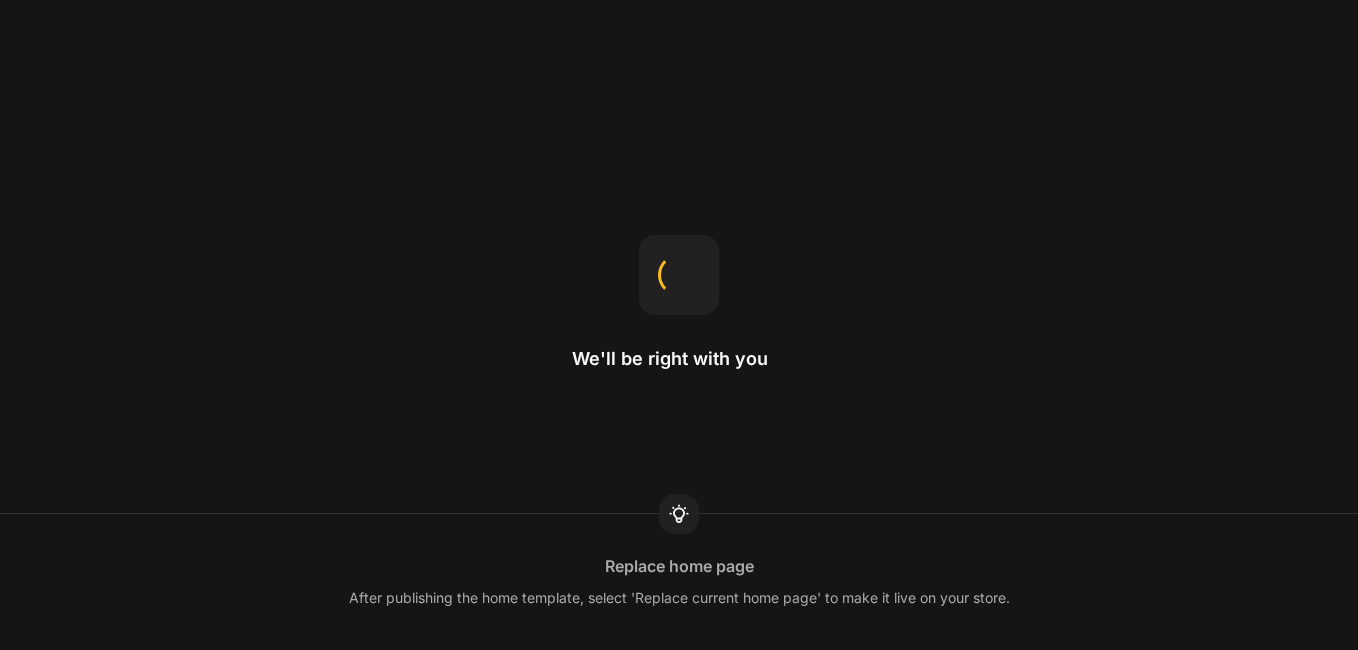 scroll, scrollTop: 0, scrollLeft: 0, axis: both 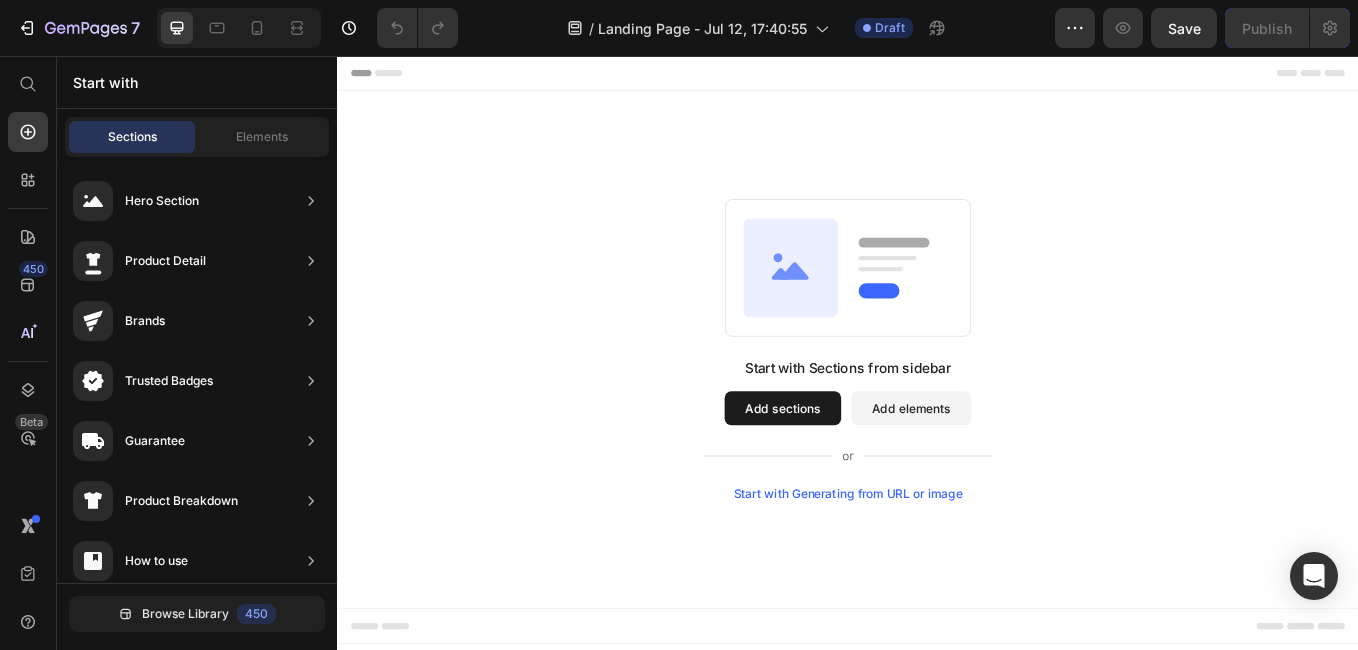 click on "Add sections" at bounding box center [860, 470] 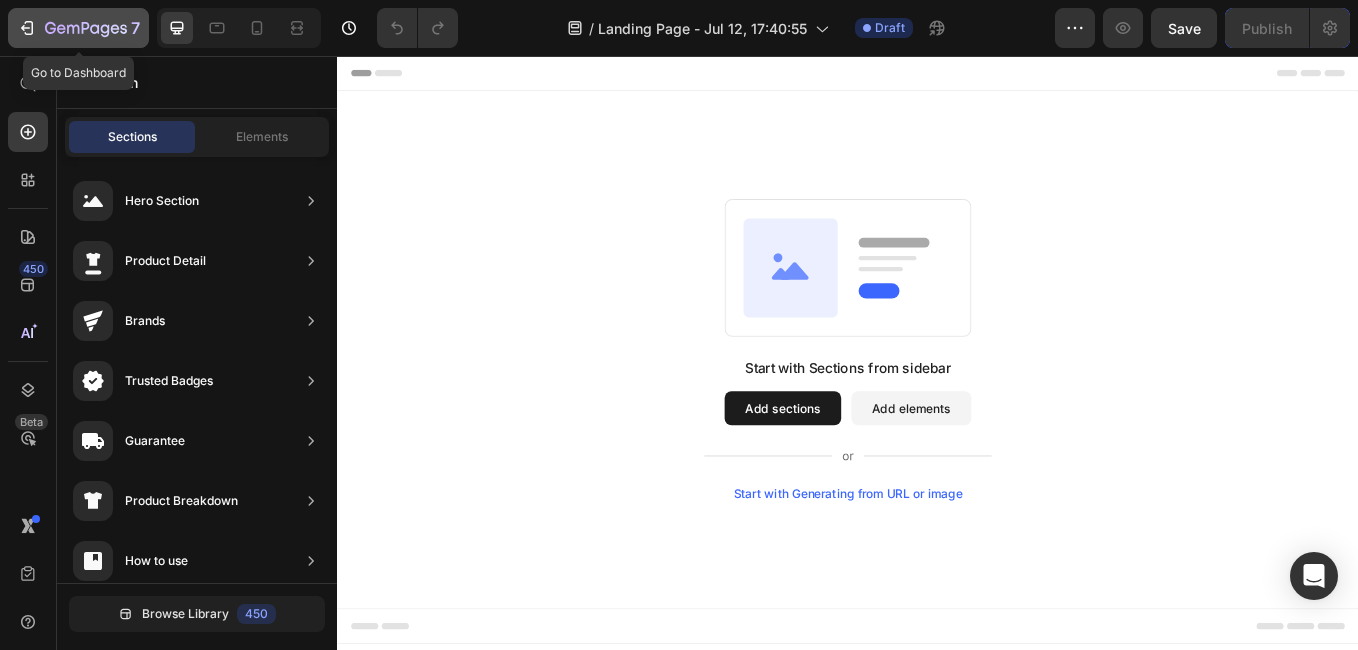 click on "7" at bounding box center (78, 28) 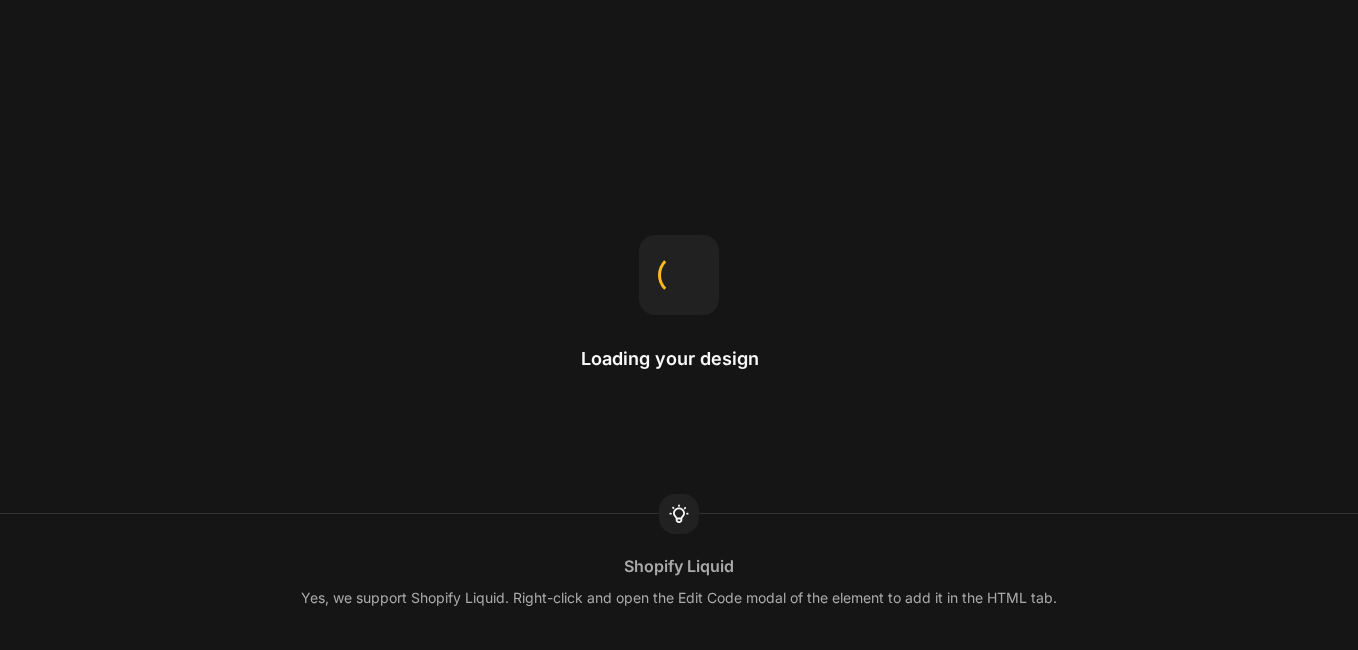 scroll, scrollTop: 0, scrollLeft: 0, axis: both 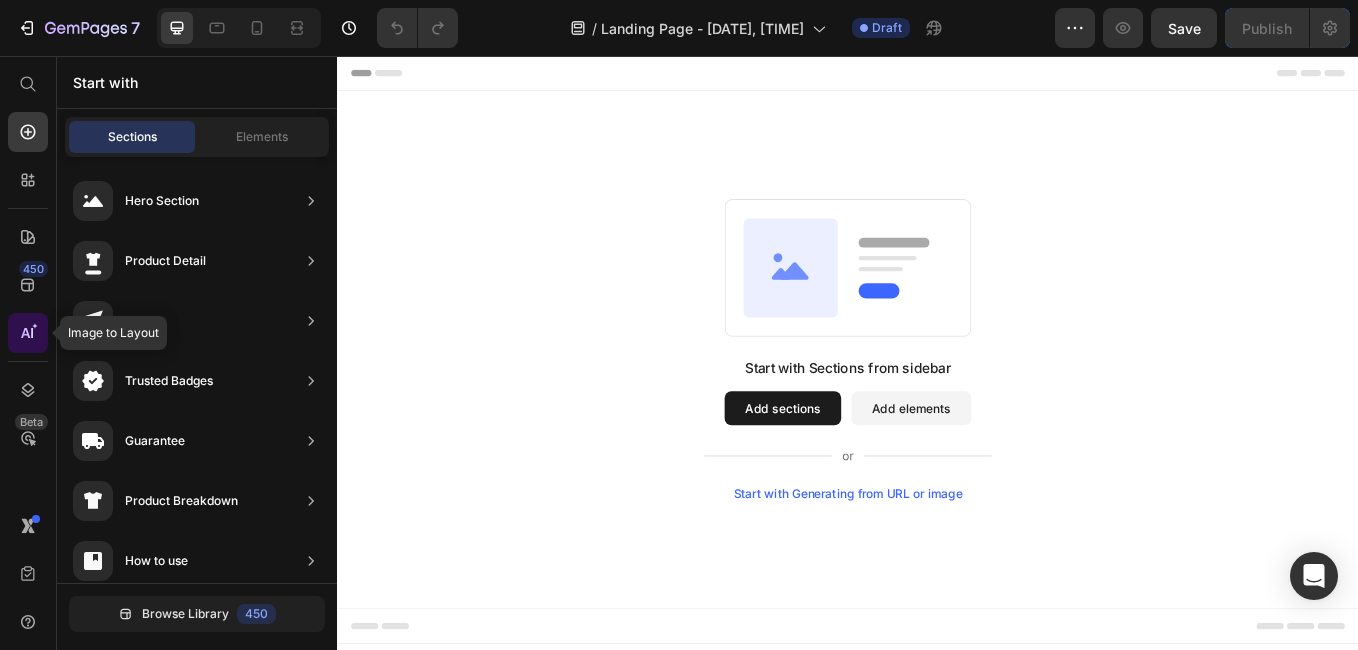 click 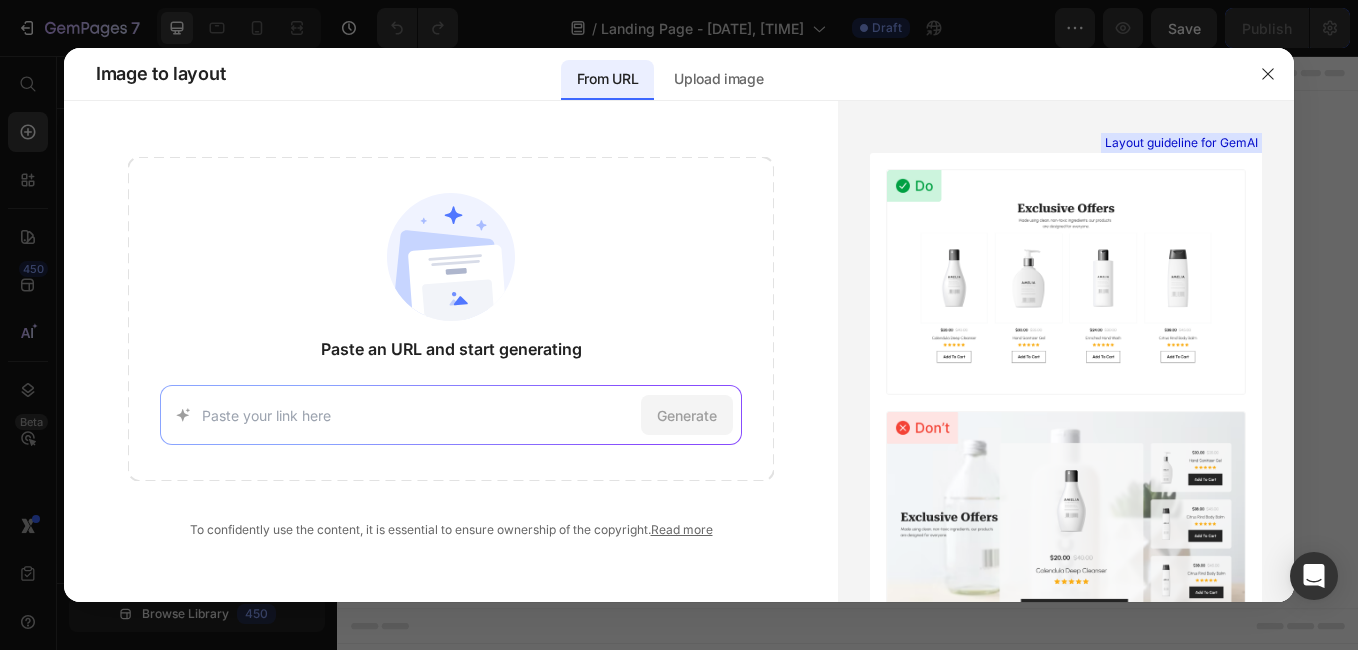 click on "Generate" at bounding box center (450, 415) 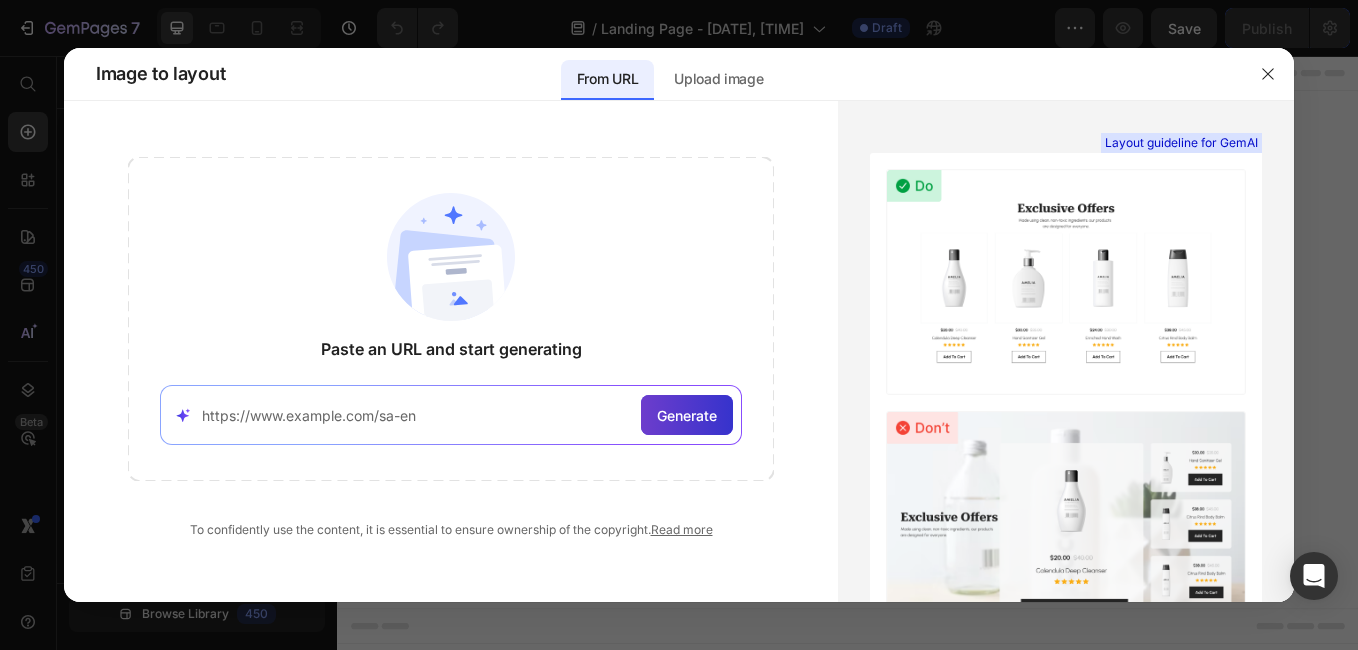 type on "https://www.jarir.com/sa-en" 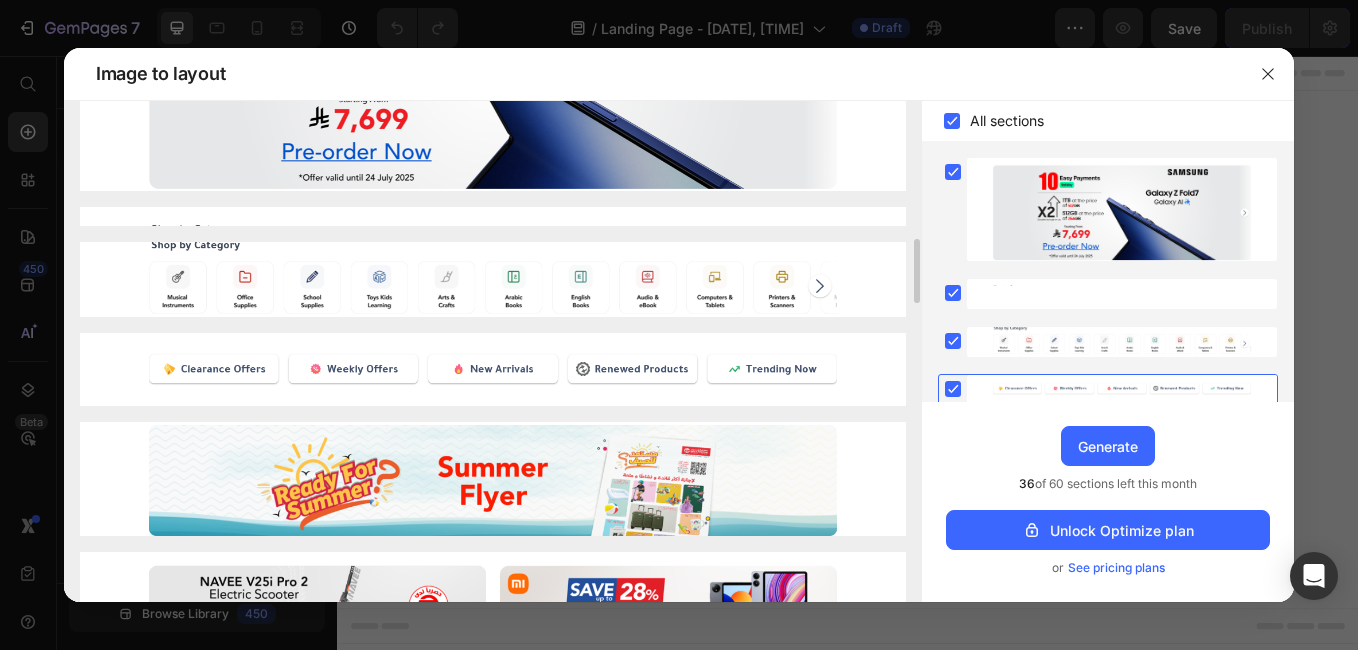 scroll, scrollTop: 300, scrollLeft: 0, axis: vertical 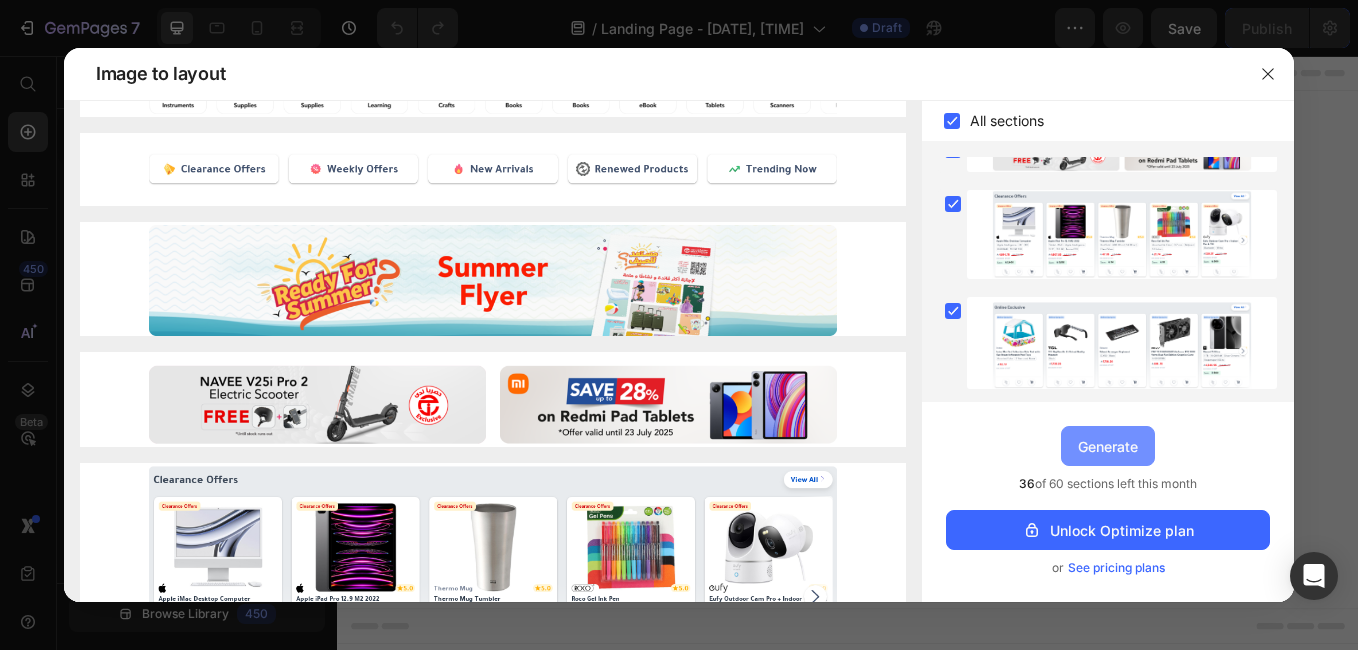 click on "Generate" at bounding box center [1108, 446] 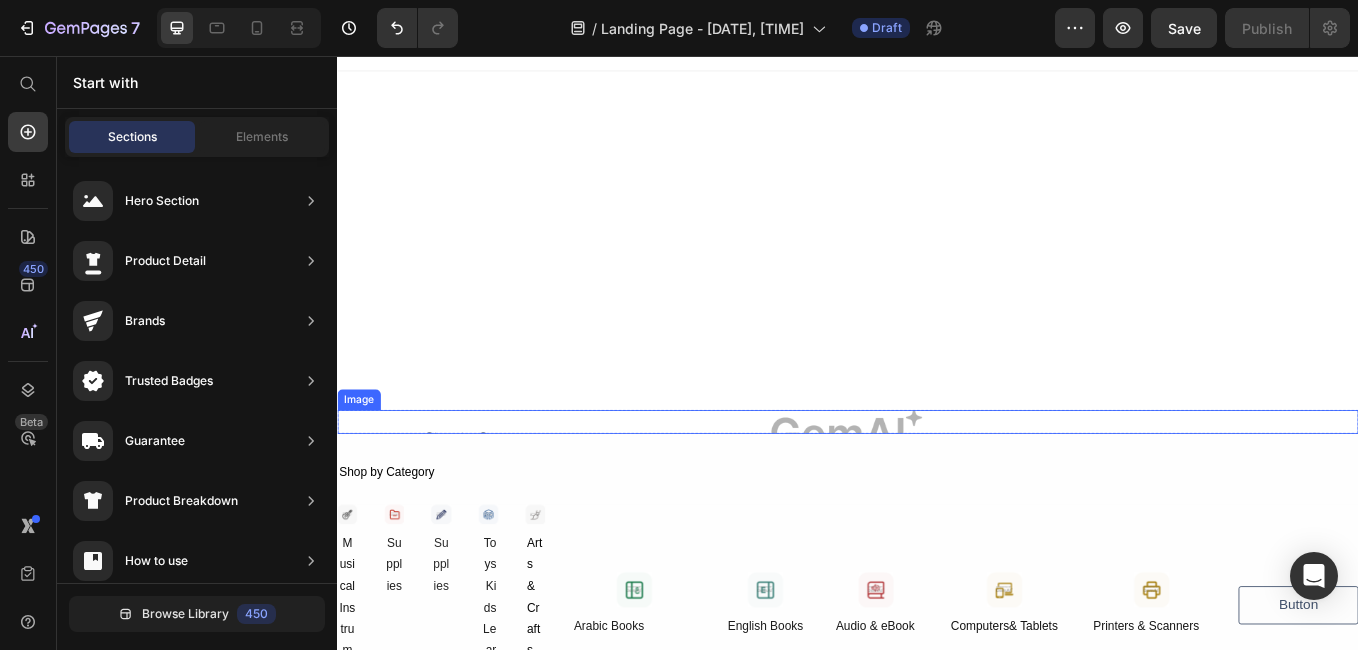 scroll, scrollTop: 0, scrollLeft: 0, axis: both 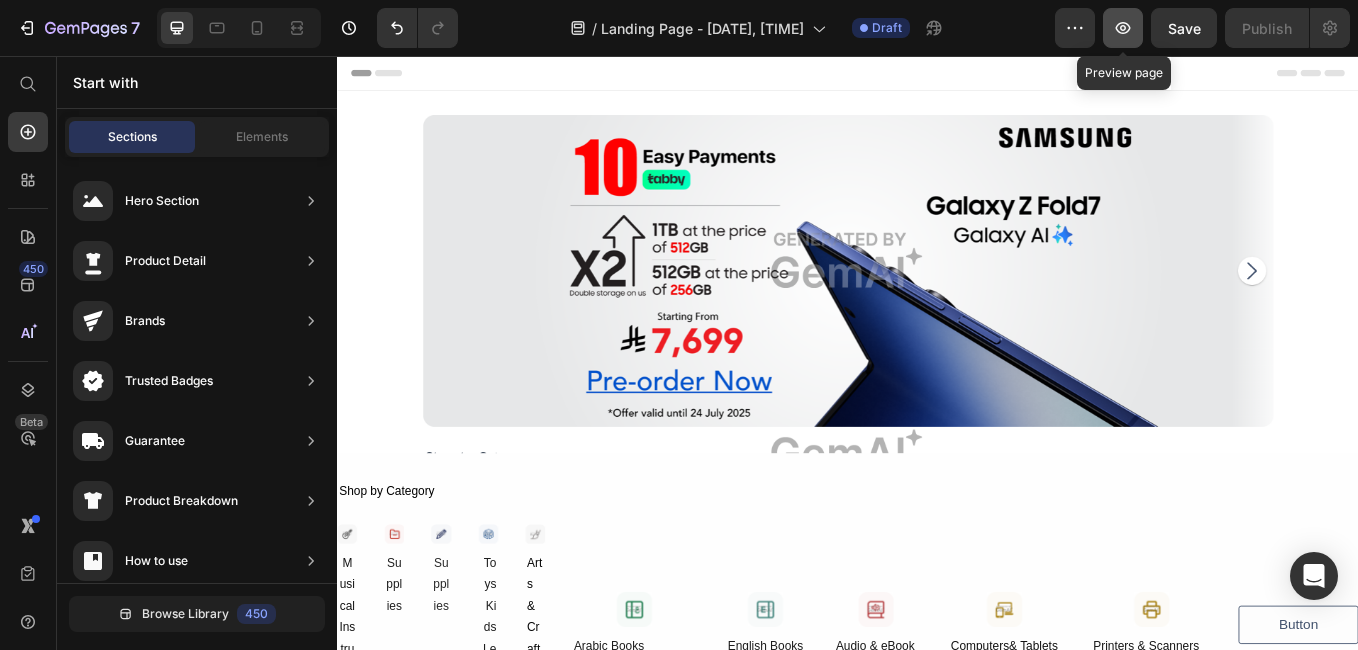 click 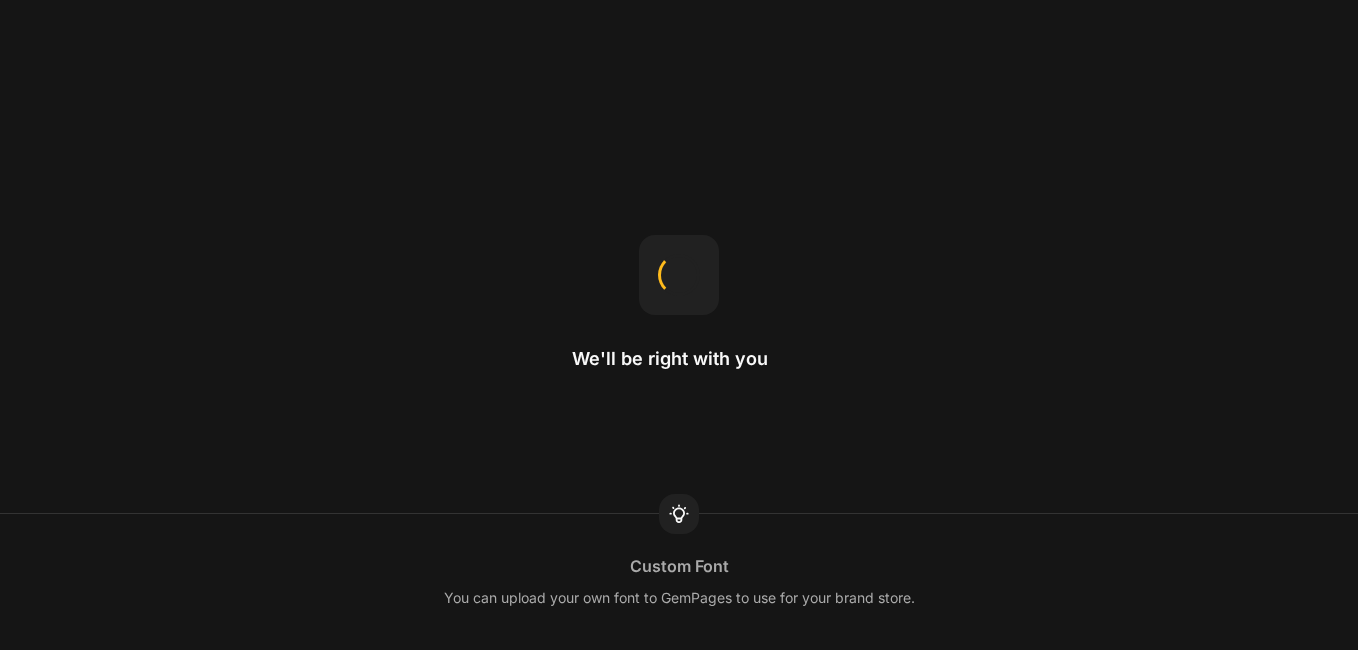 scroll, scrollTop: 0, scrollLeft: 0, axis: both 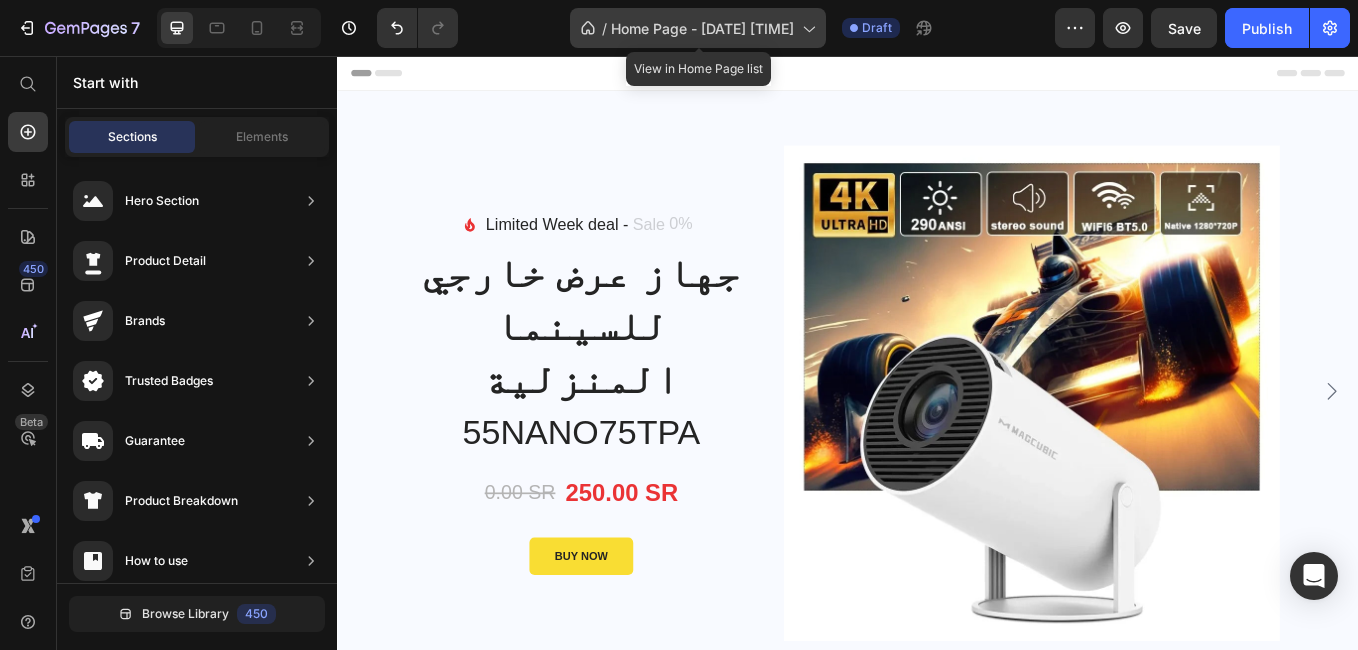 click on "Home Page - Jul 12, 17:51:14" at bounding box center (702, 28) 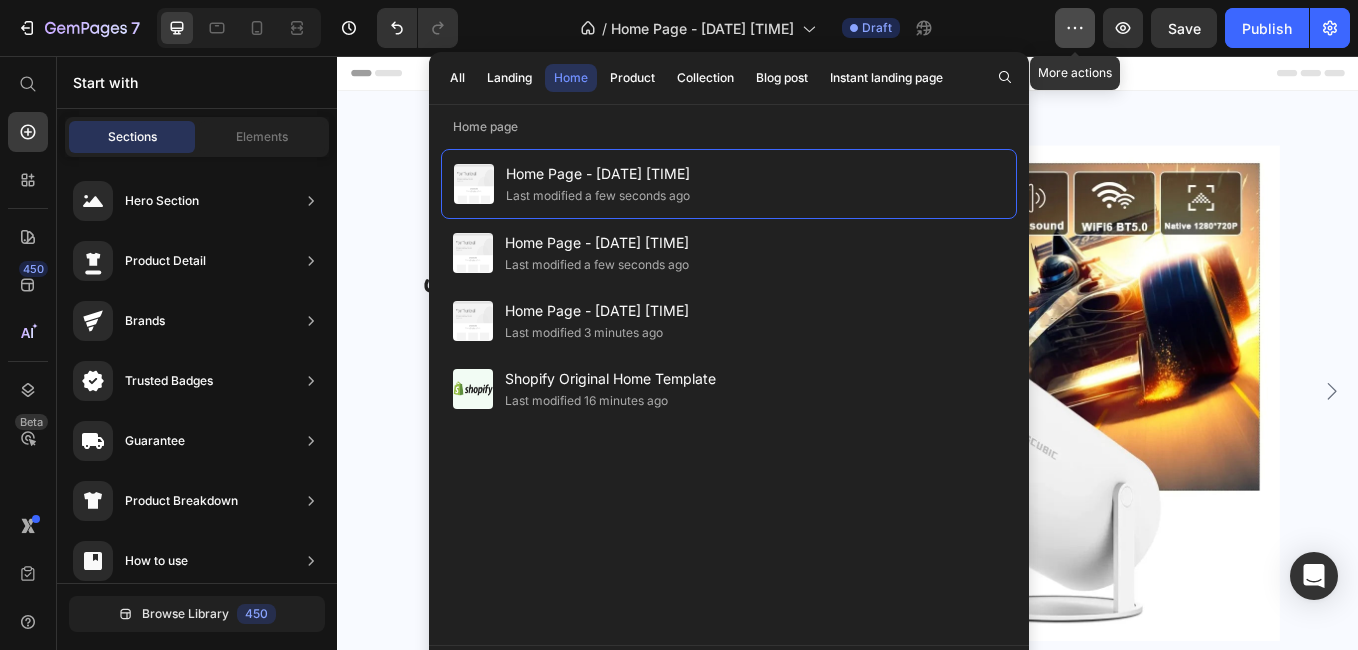 click 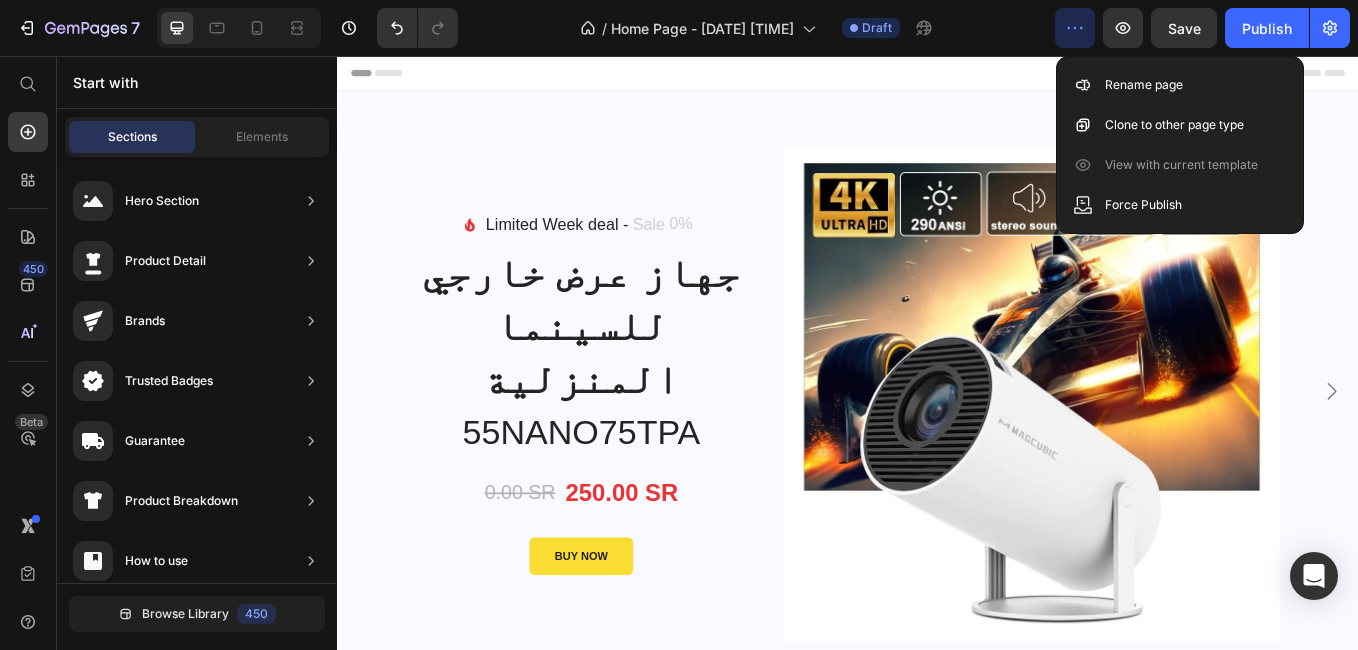 click on "Header" at bounding box center [937, 76] 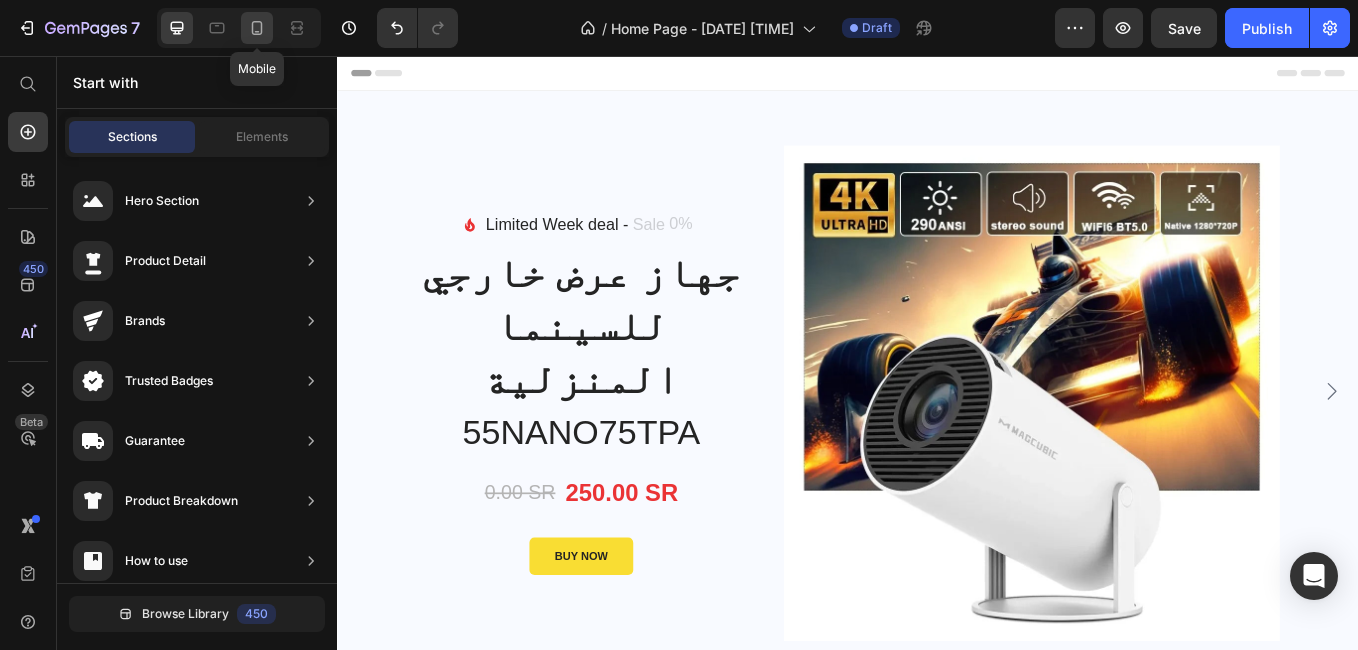 click 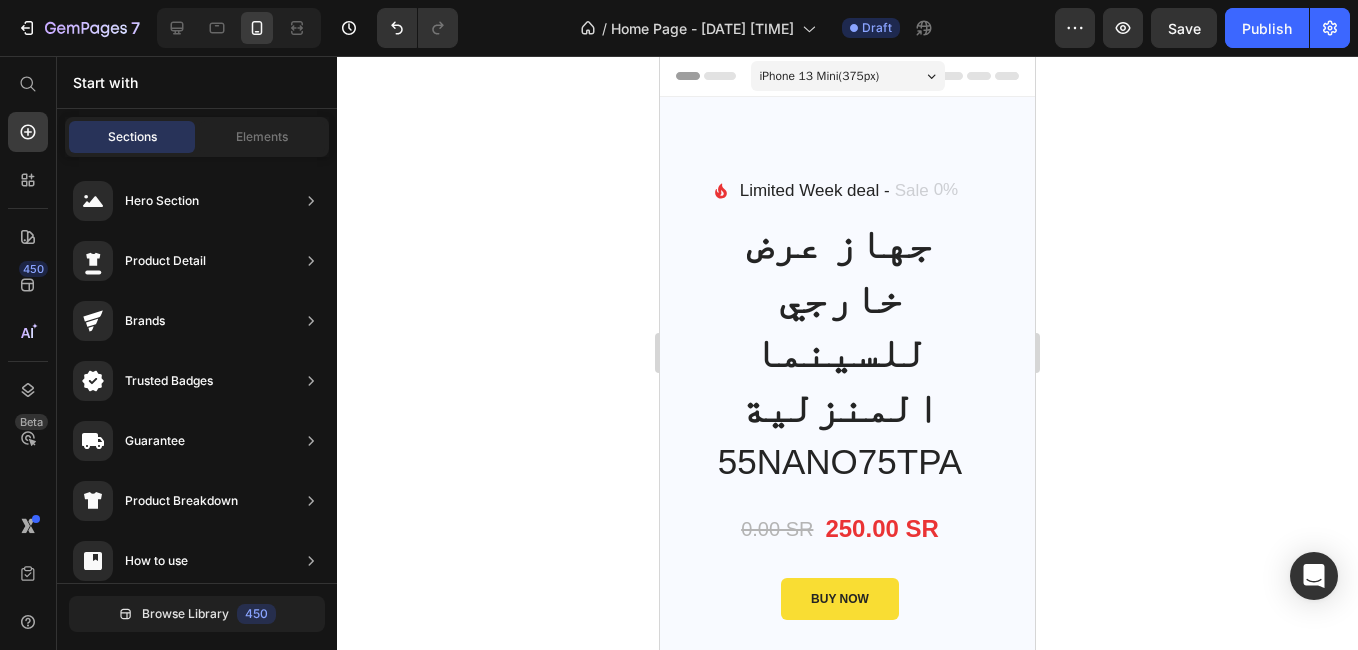 click on "iPhone 13 Mini  ( 375 px)" at bounding box center (820, 76) 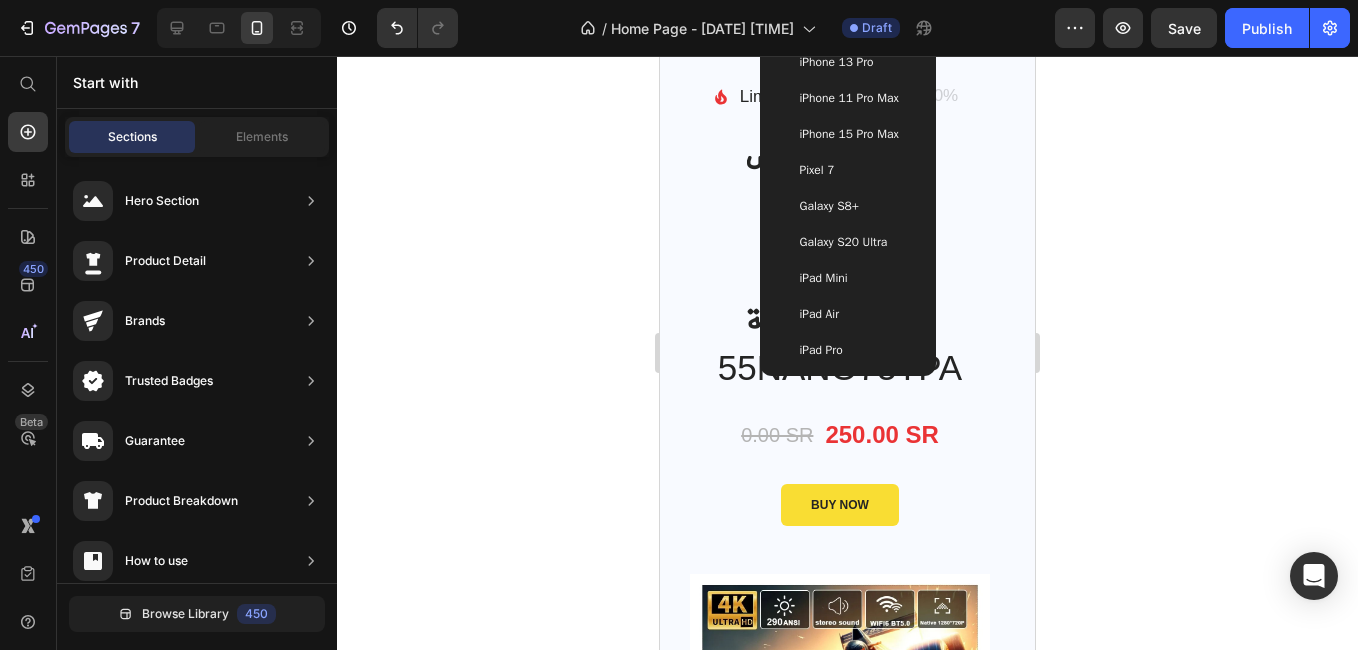 scroll, scrollTop: 0, scrollLeft: 0, axis: both 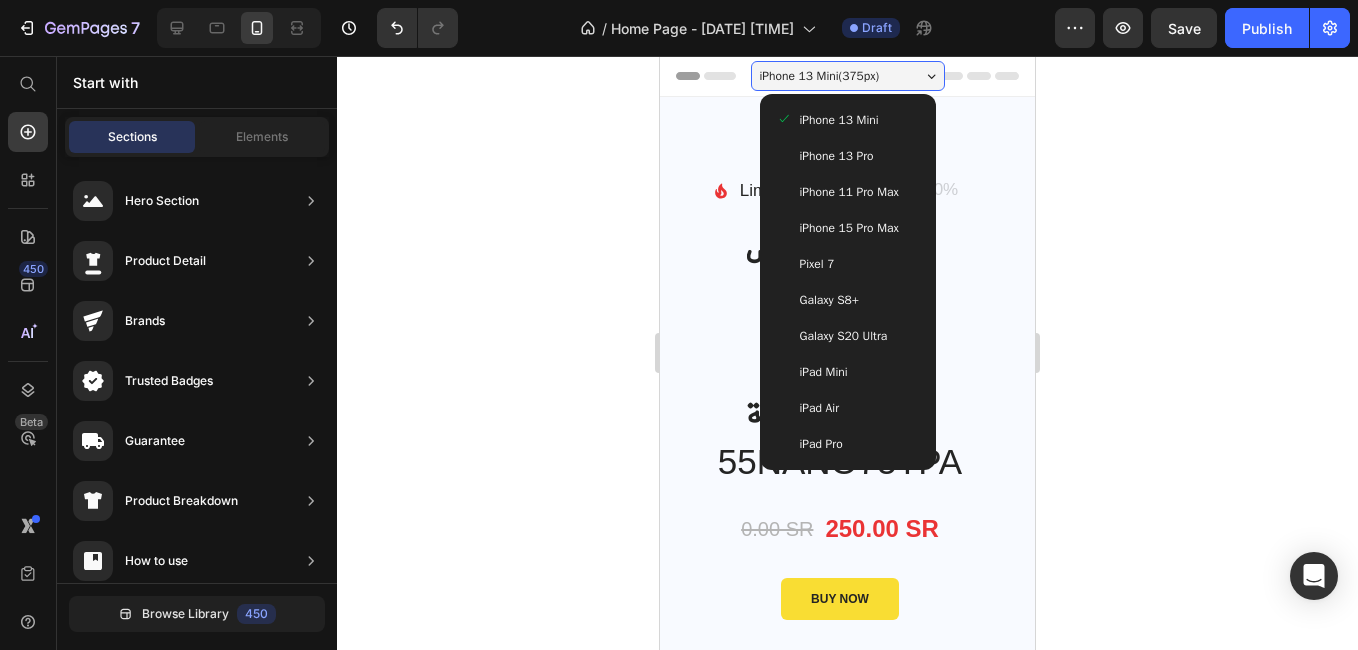 click on "iPhone 11 Pro Max" at bounding box center [849, 192] 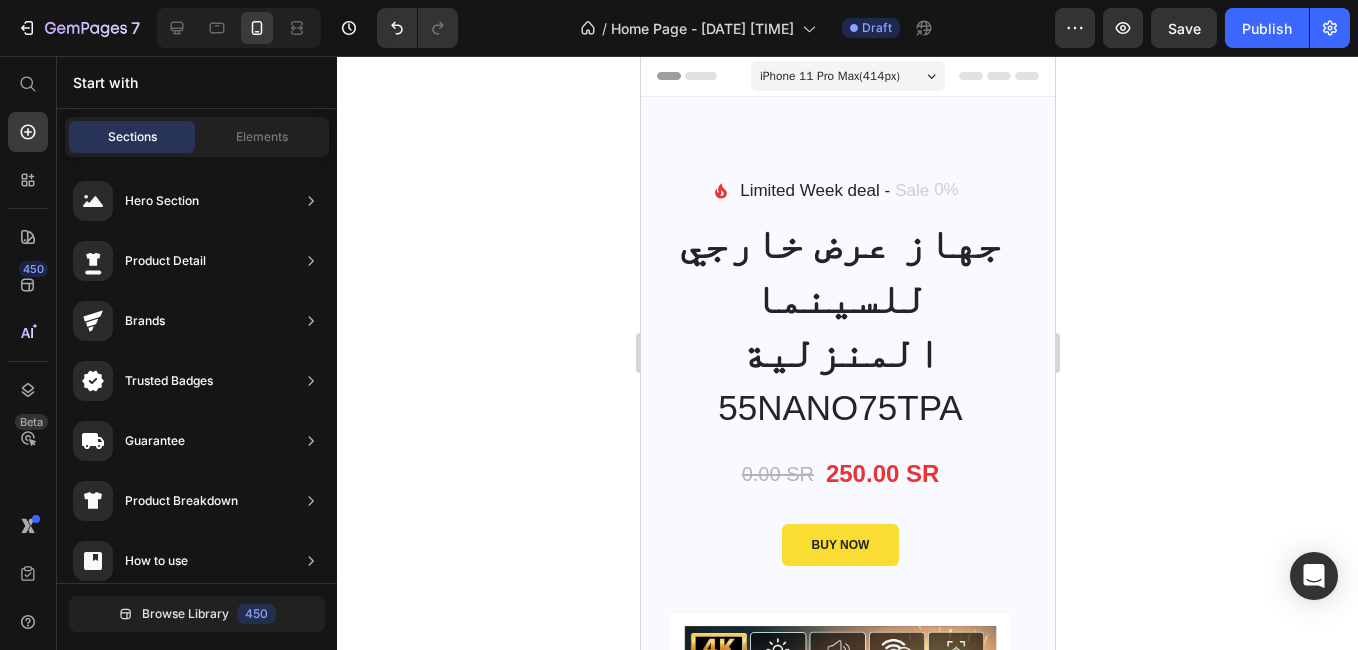 click on "iPhone 11 Pro Max  ( 414 px)" at bounding box center (829, 76) 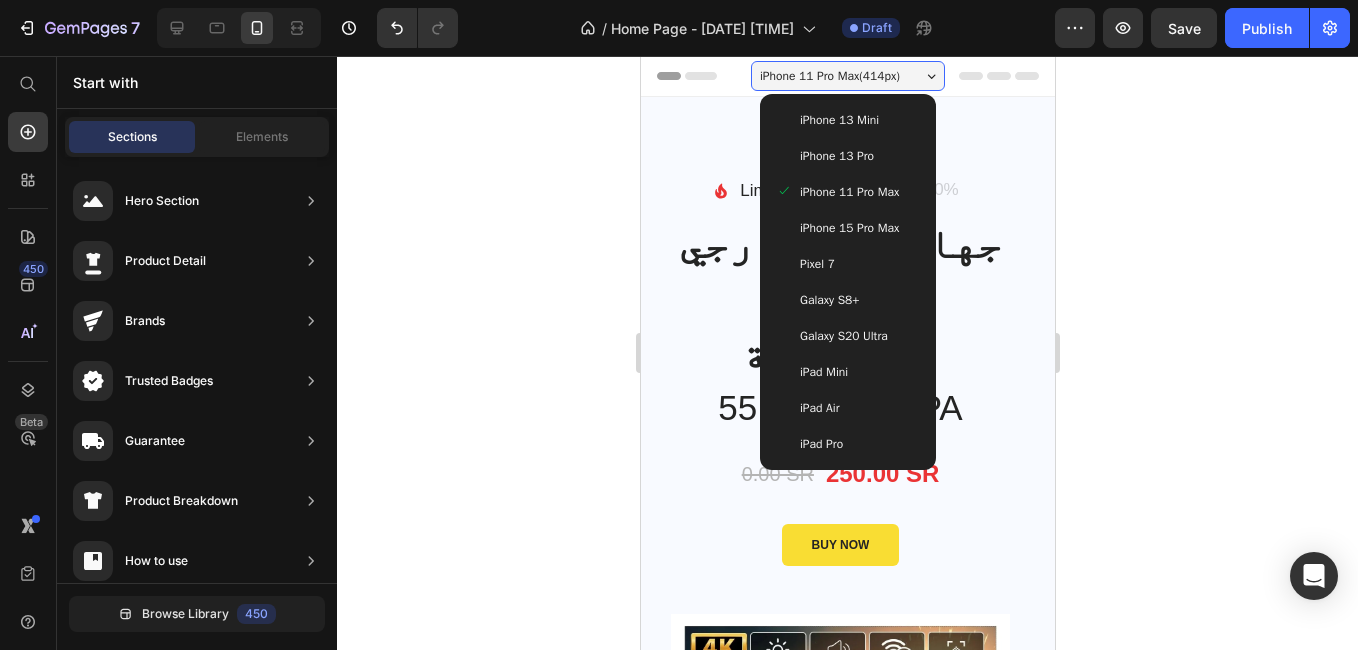 click on "iPhone 13 Mini" at bounding box center [838, 120] 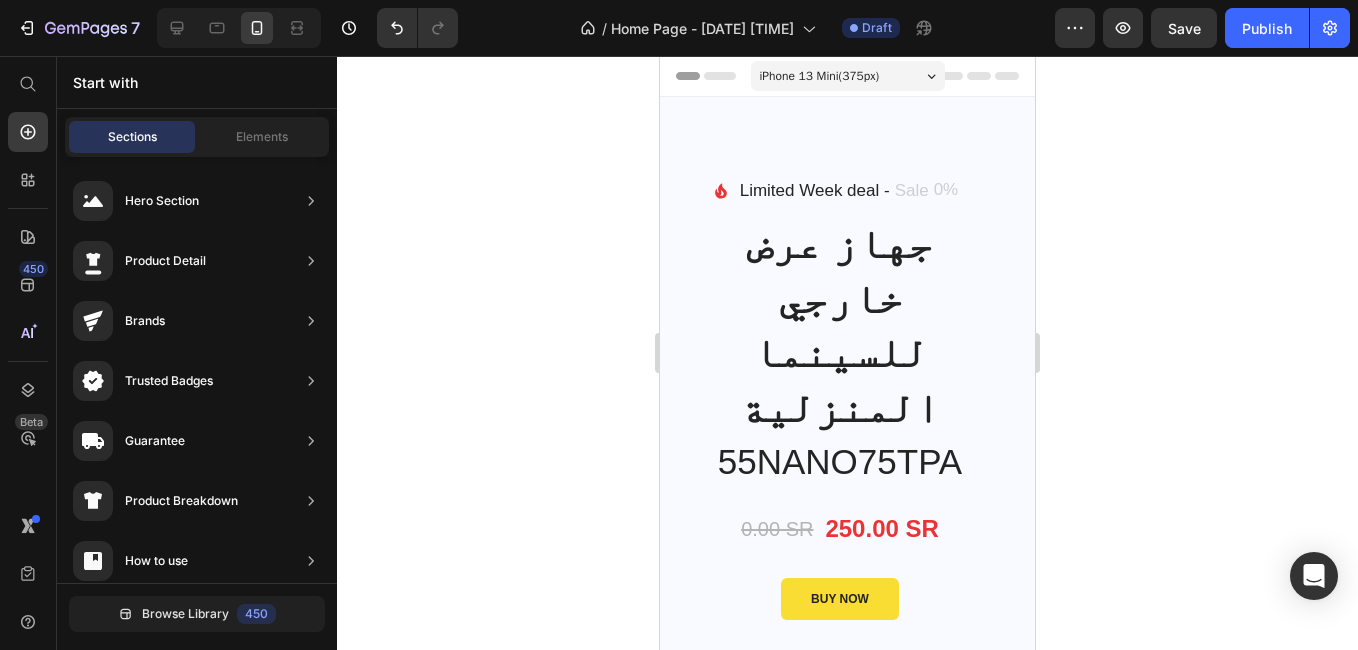 click on "iPhone 13 Mini  ( 375 px)" at bounding box center [820, 76] 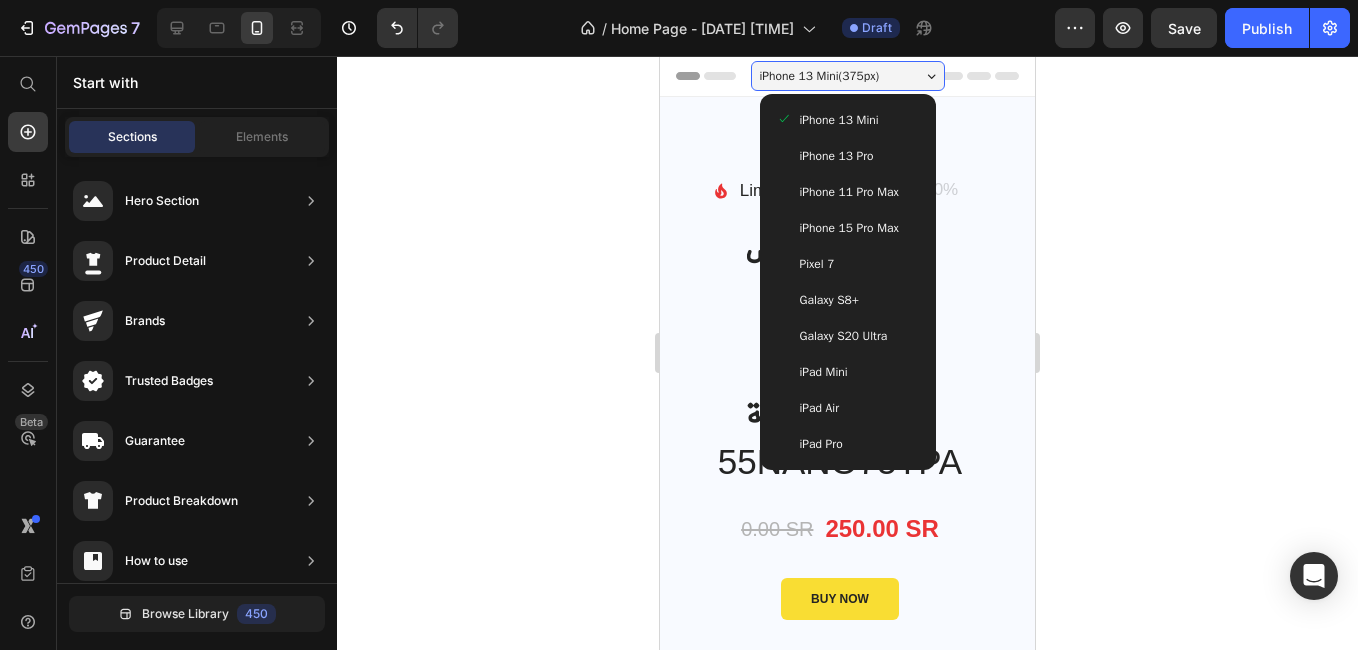 click on "iPhone 13 Pro" at bounding box center (837, 156) 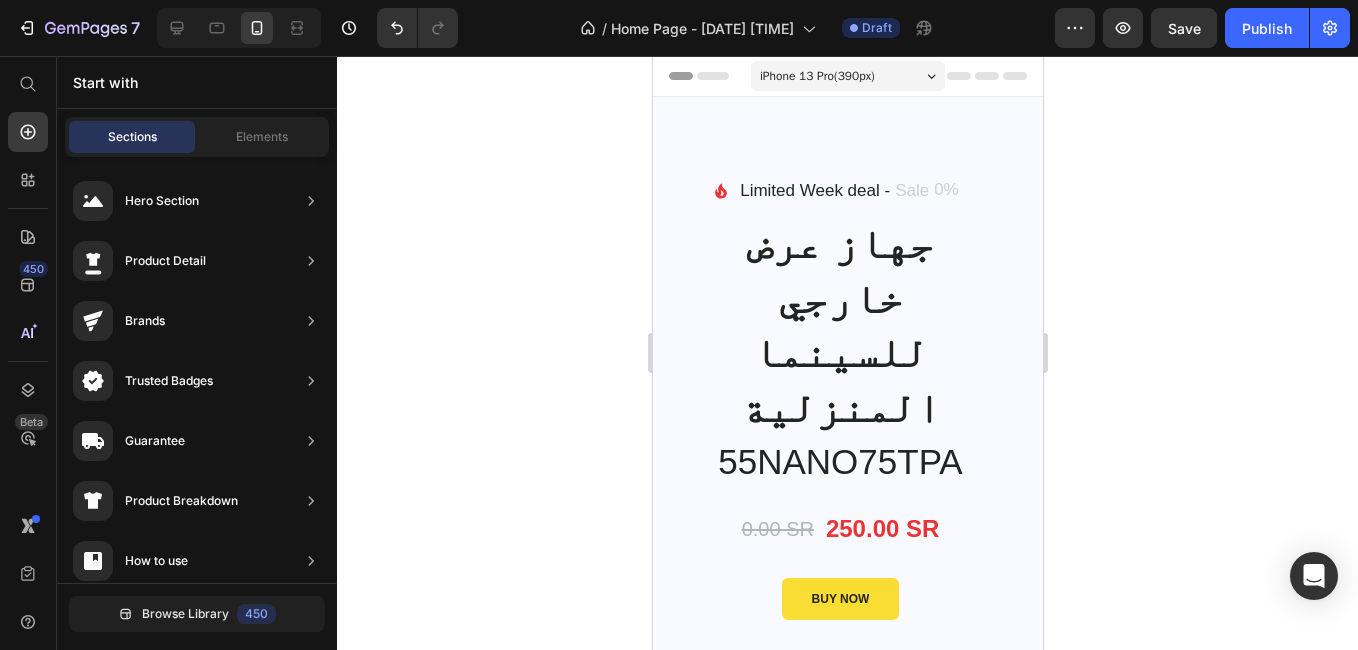 click on "iPhone 13 Pro  ( 390 px)" at bounding box center (816, 76) 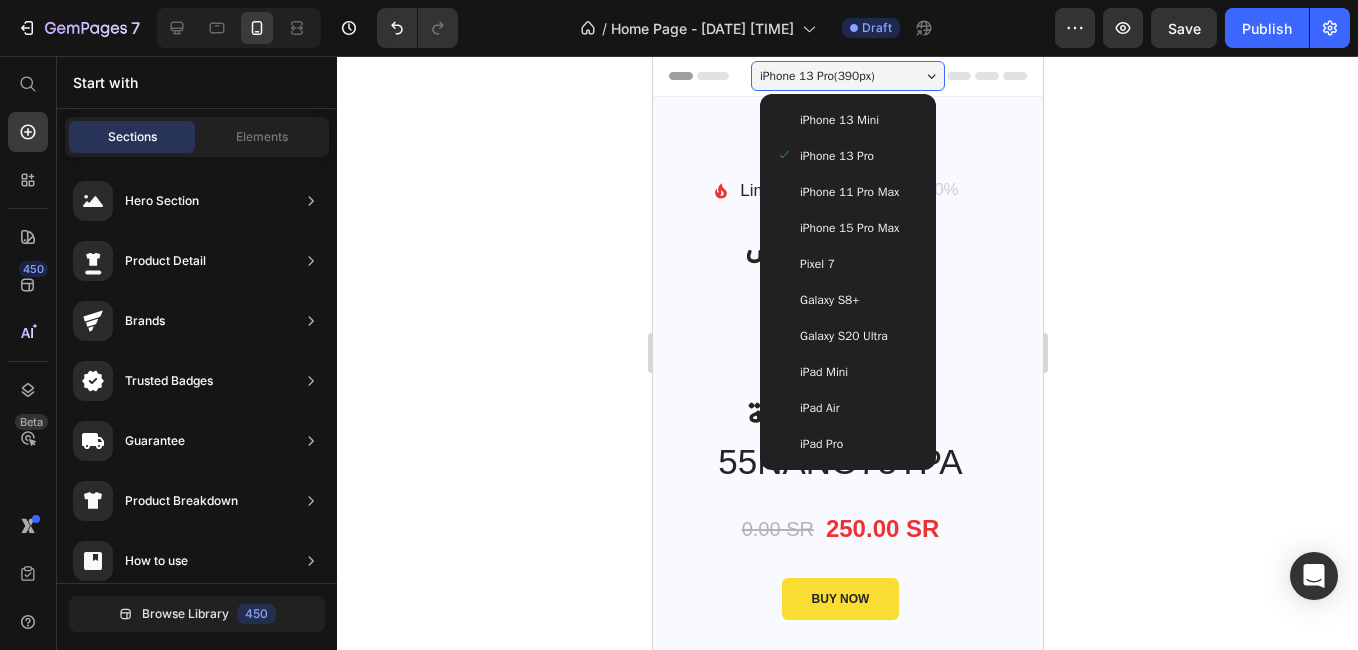 click on "iPhone 15 Pro Max" at bounding box center (847, 228) 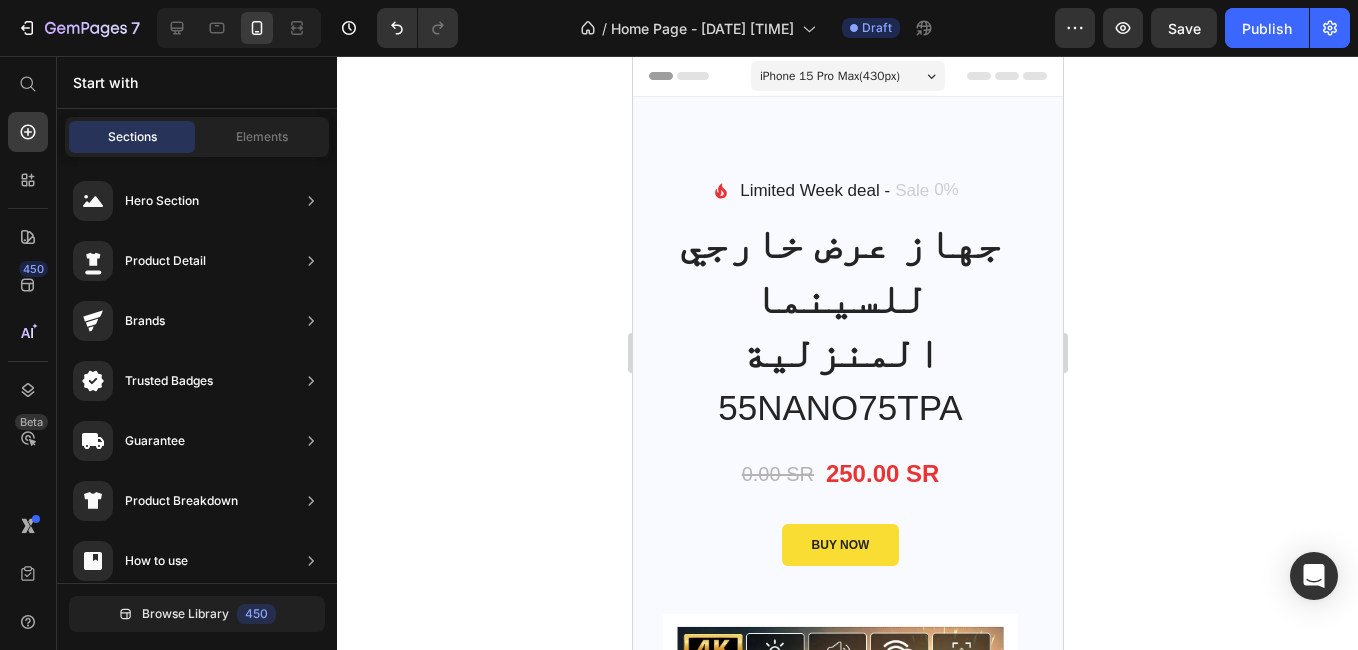 click on "iPhone 15 Pro Max  ( 430 px) iPhone 13 Mini iPhone 13 Pro iPhone 11 Pro Max iPhone 15 Pro Max Pixel 7 Galaxy S8+ Galaxy S20 Ultra iPad Mini iPad Air iPad Pro" at bounding box center (847, 78) 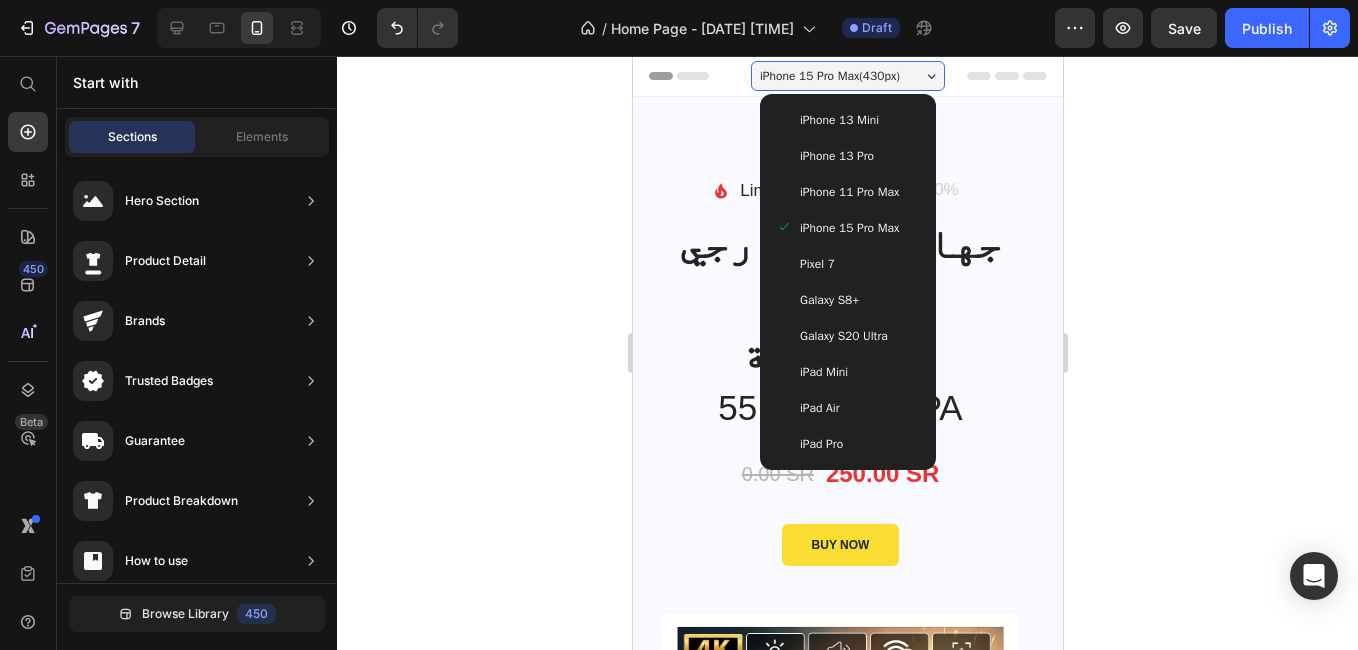 click on "Galaxy S20 Ultra" at bounding box center [843, 336] 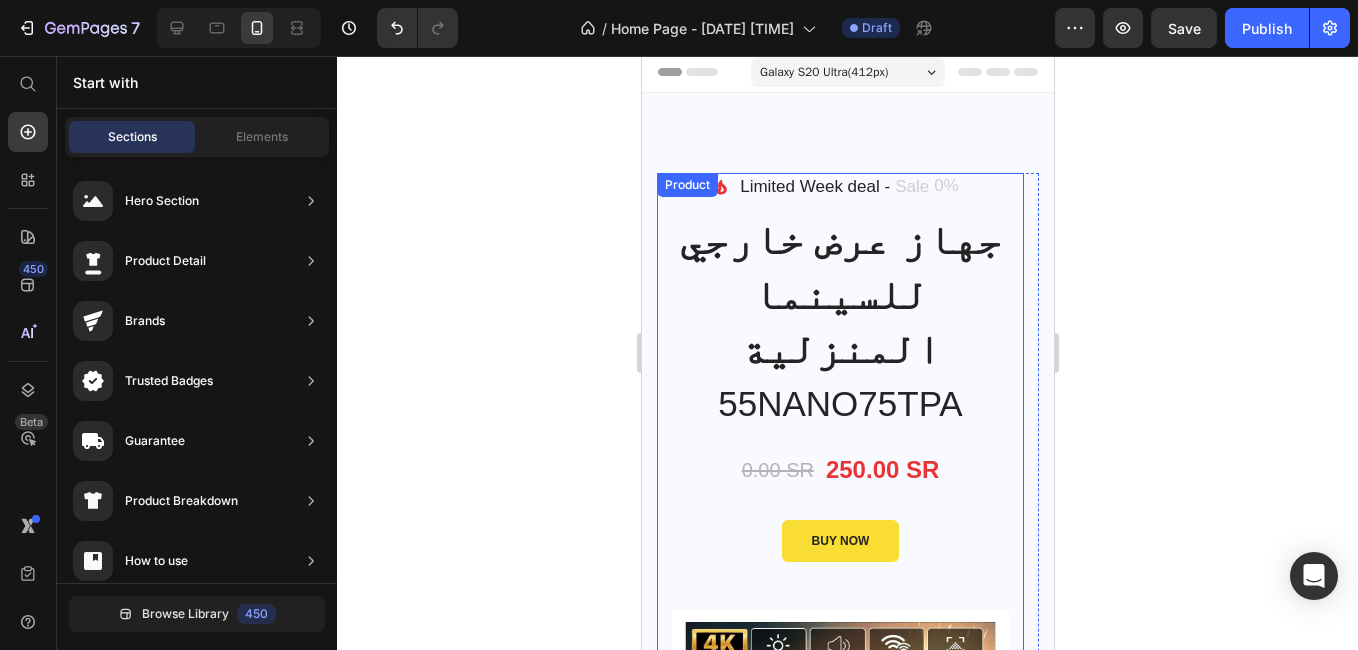 scroll, scrollTop: 0, scrollLeft: 0, axis: both 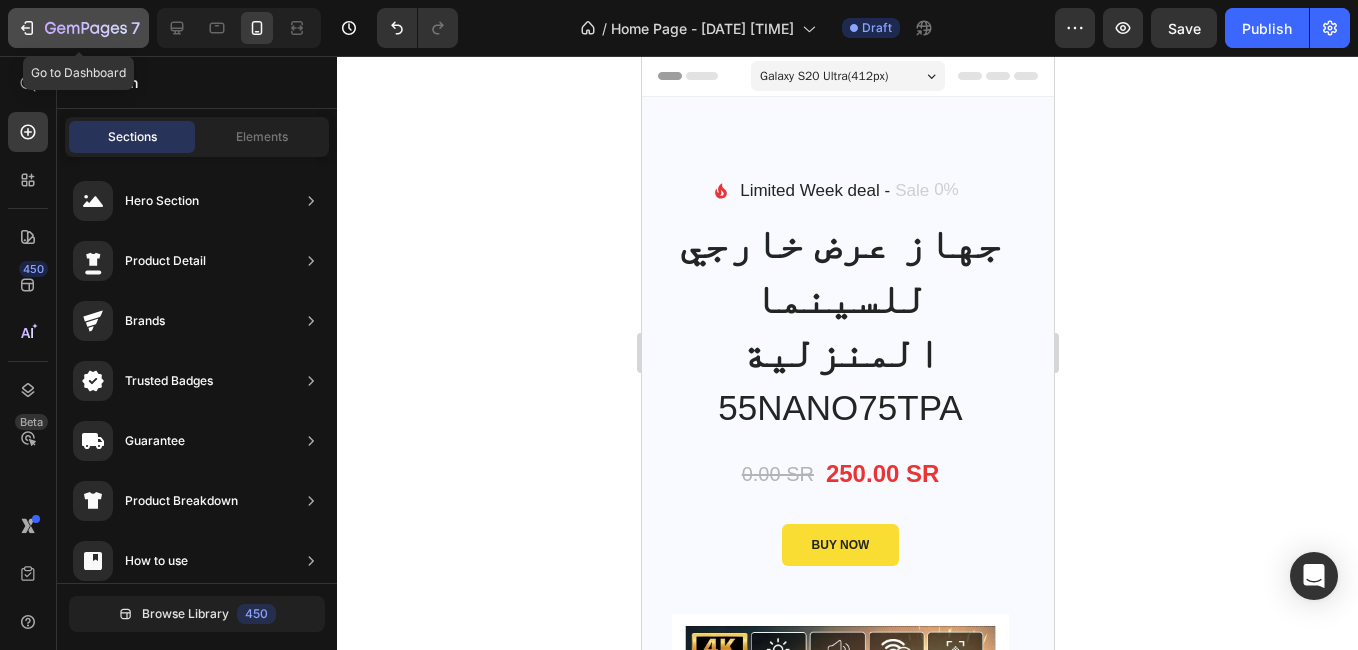 click 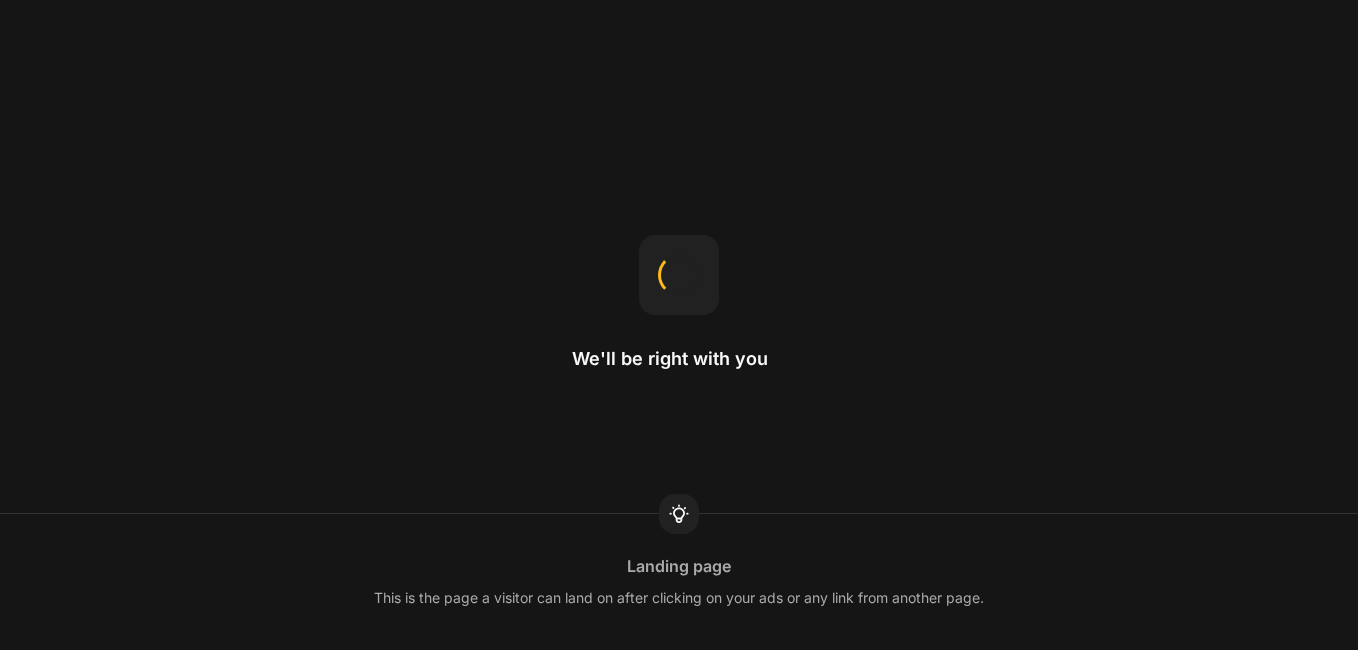scroll, scrollTop: 0, scrollLeft: 0, axis: both 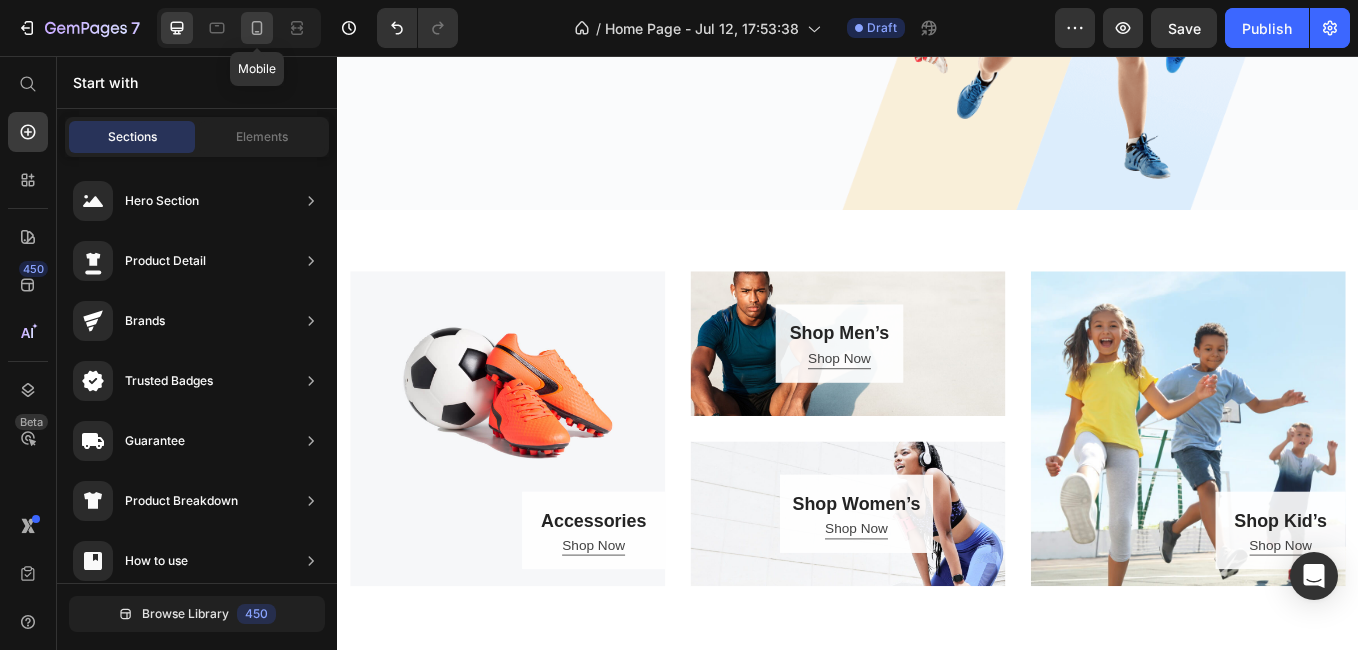click 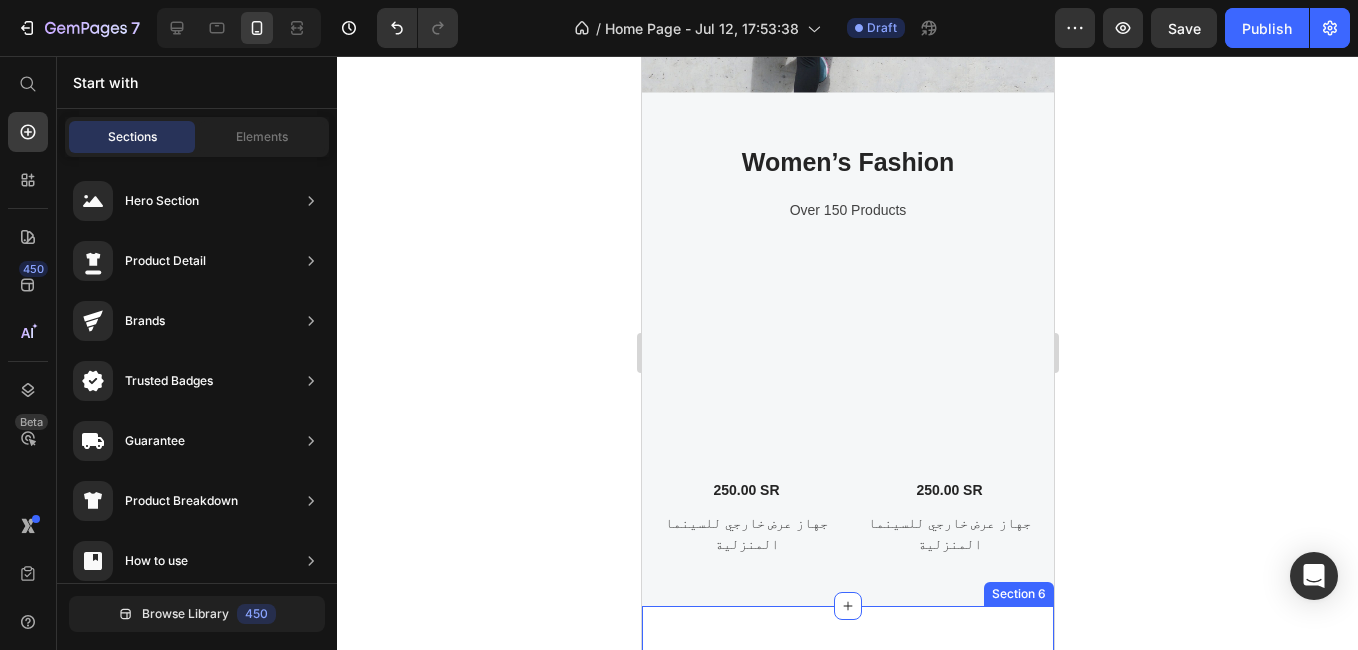 scroll, scrollTop: 4700, scrollLeft: 0, axis: vertical 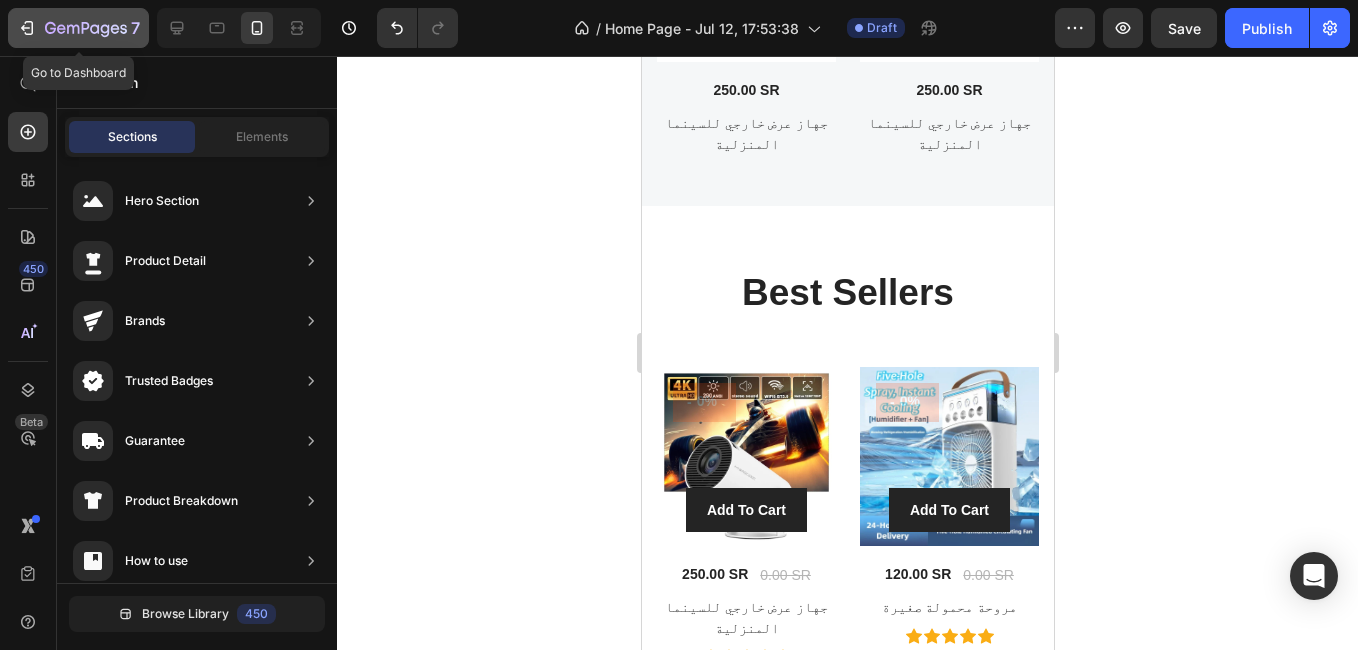 click 